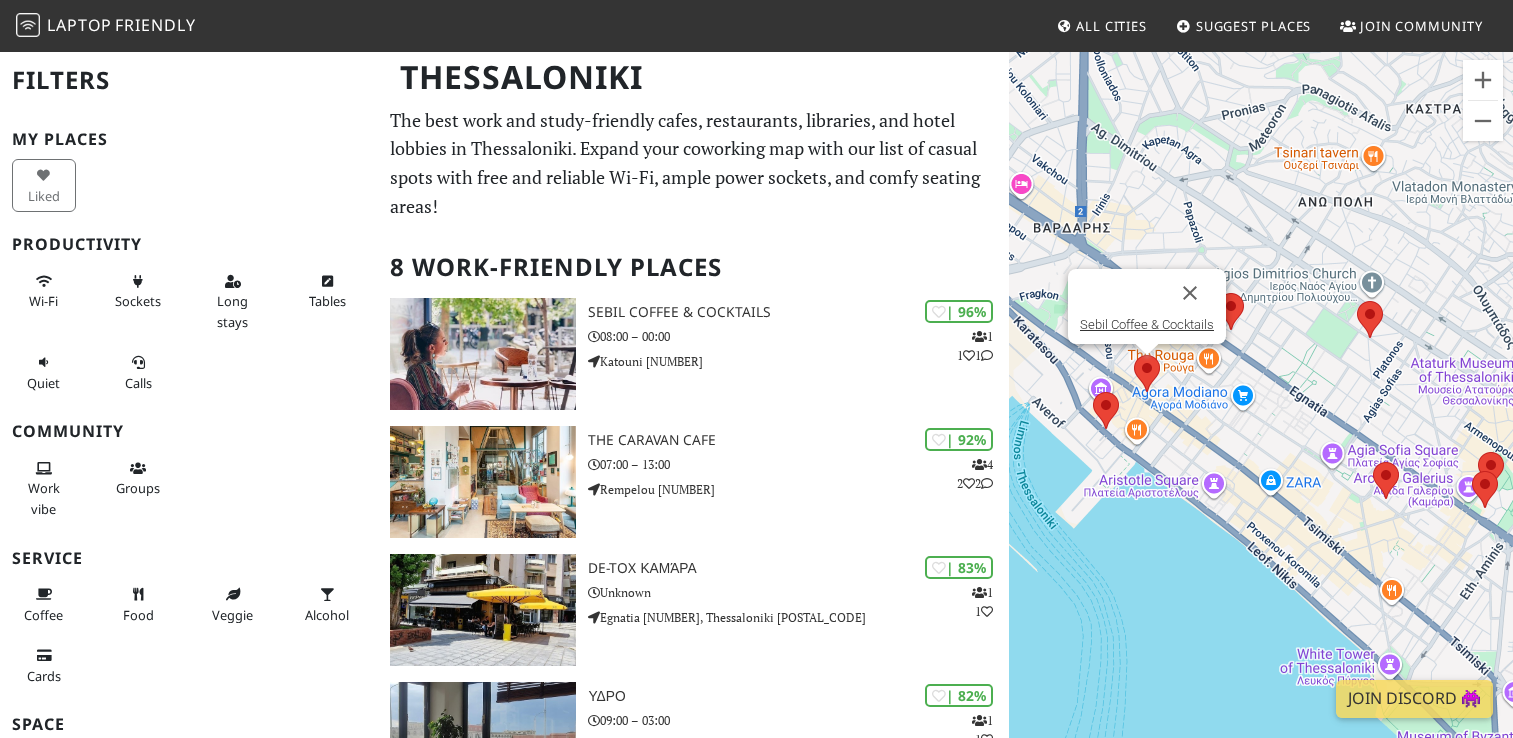 scroll, scrollTop: 0, scrollLeft: 0, axis: both 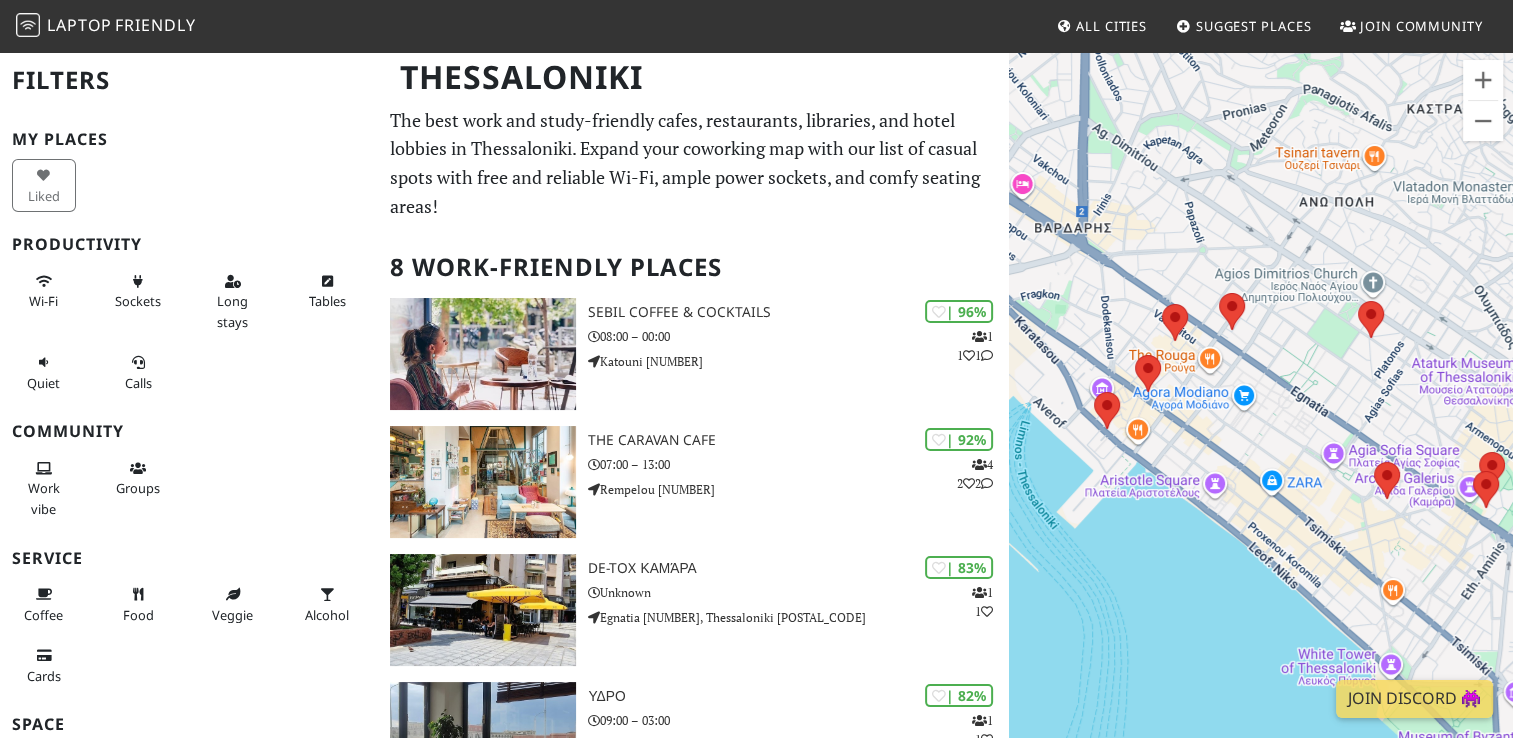 click on "Bruk piltastene for å navigere." at bounding box center [1261, 419] 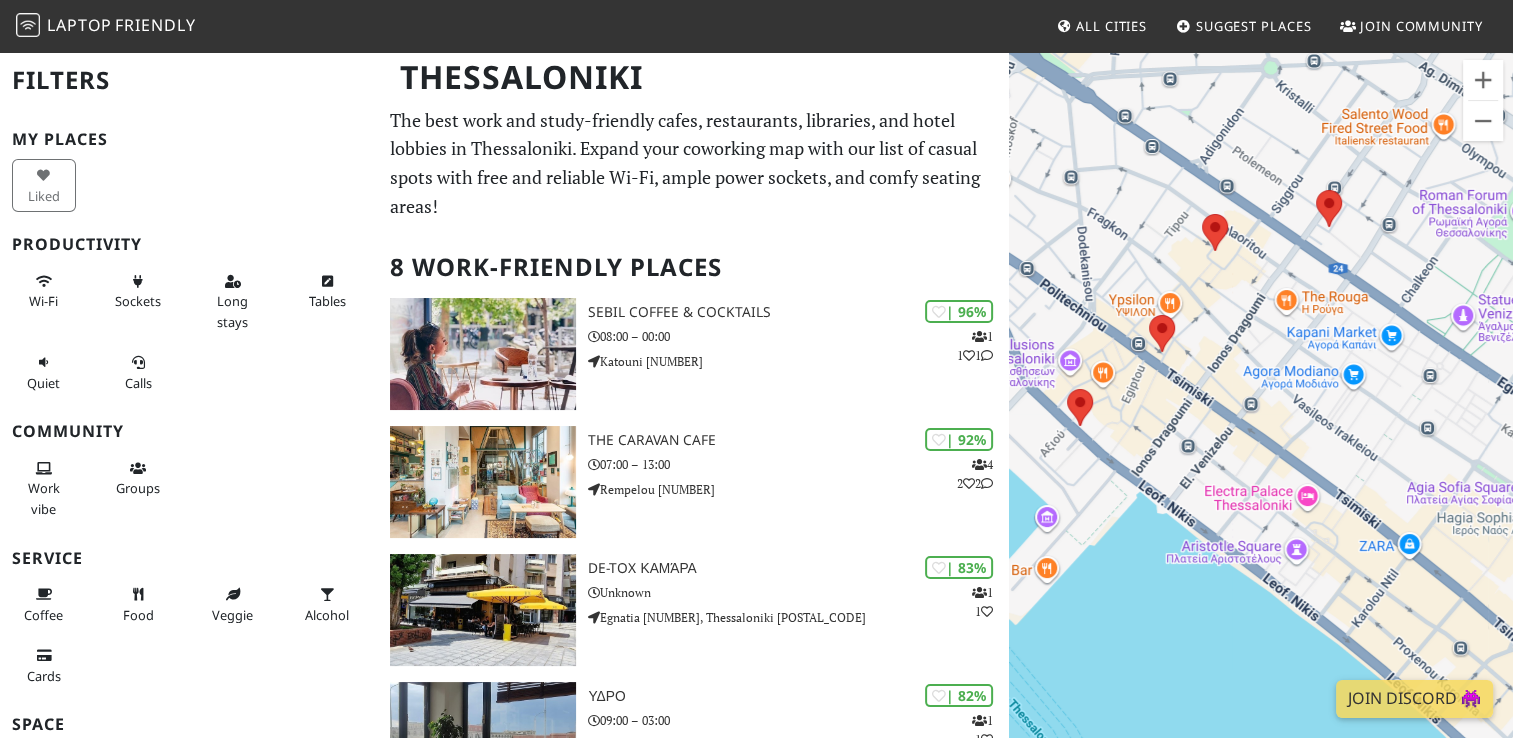drag, startPoint x: 1128, startPoint y: 410, endPoint x: 1301, endPoint y: 445, distance: 176.50496 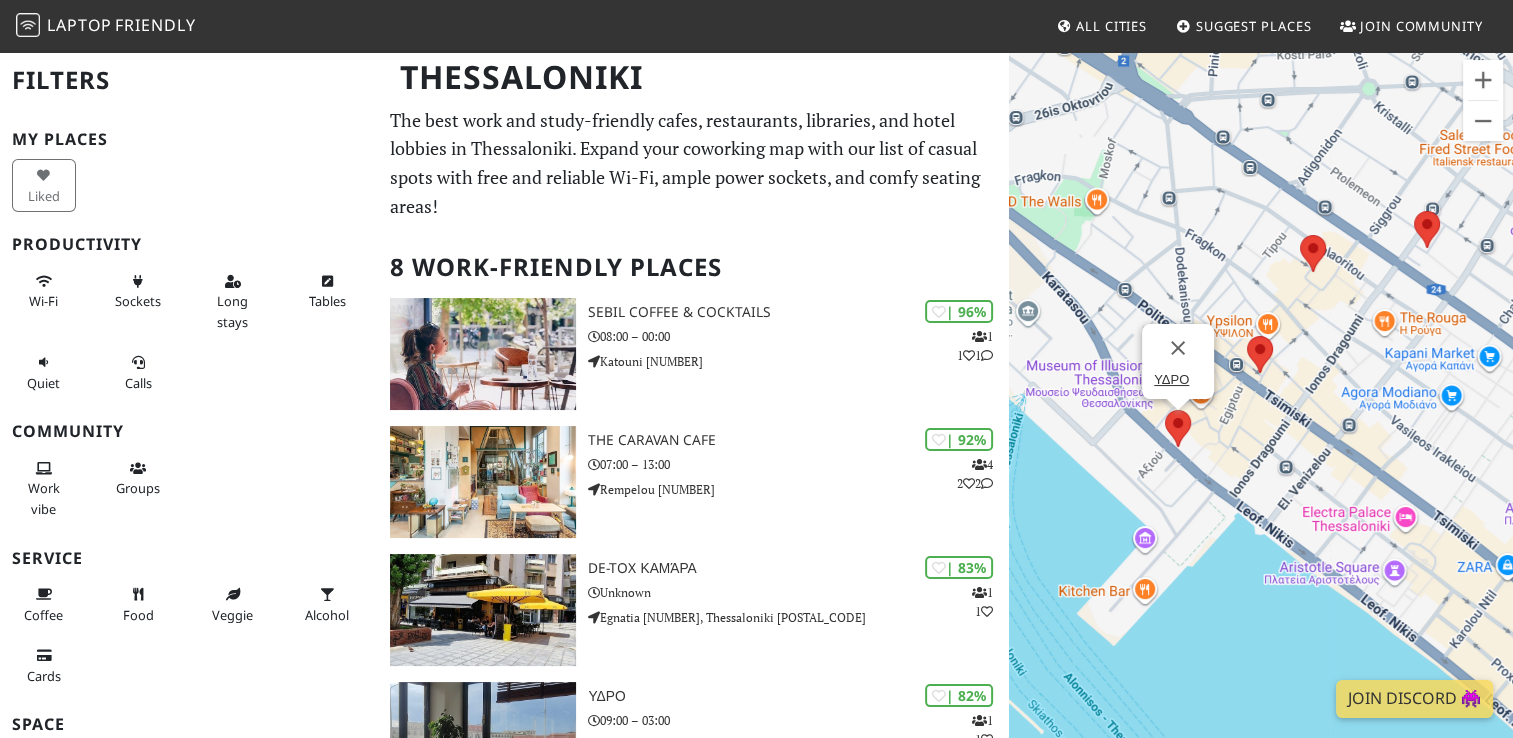 click at bounding box center (1178, 428) 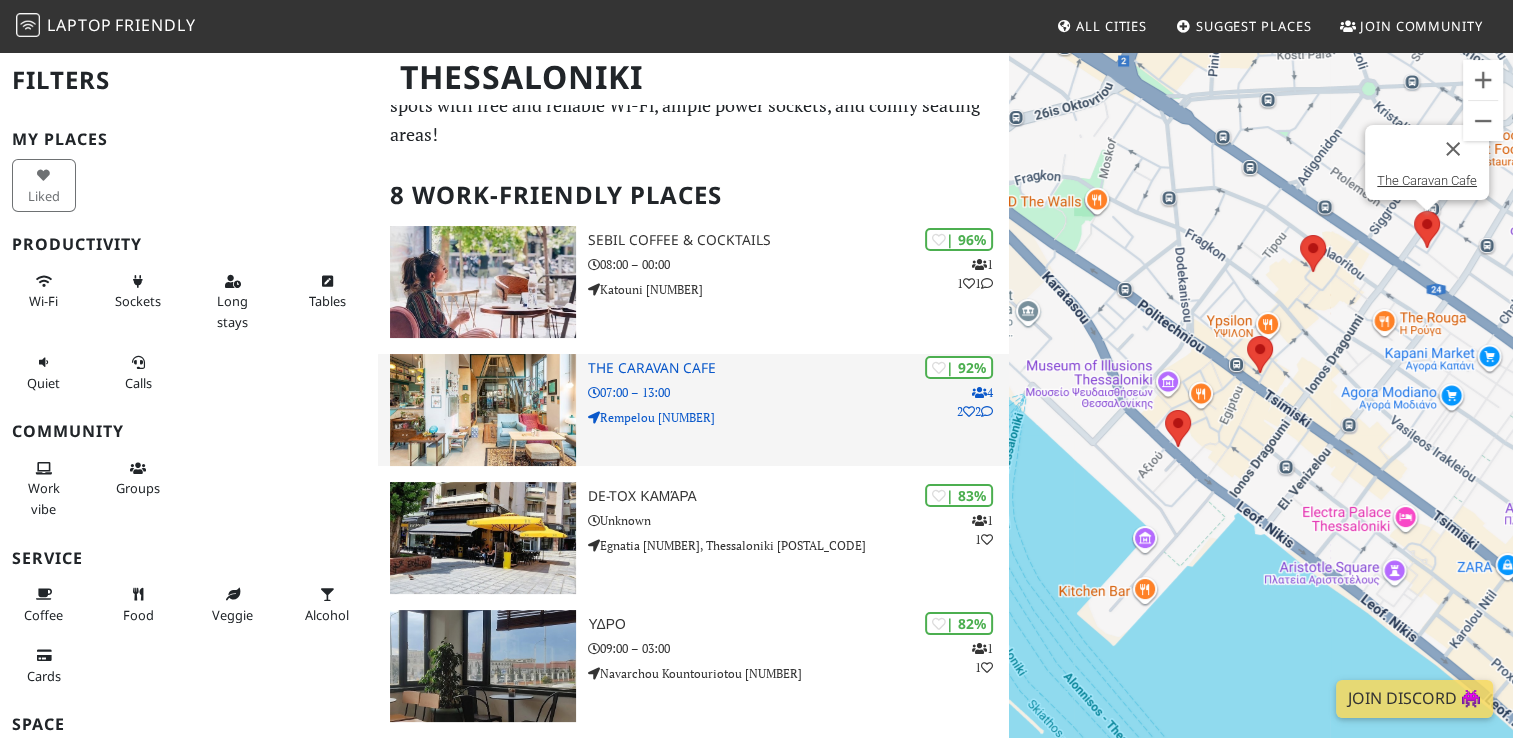 scroll, scrollTop: 200, scrollLeft: 0, axis: vertical 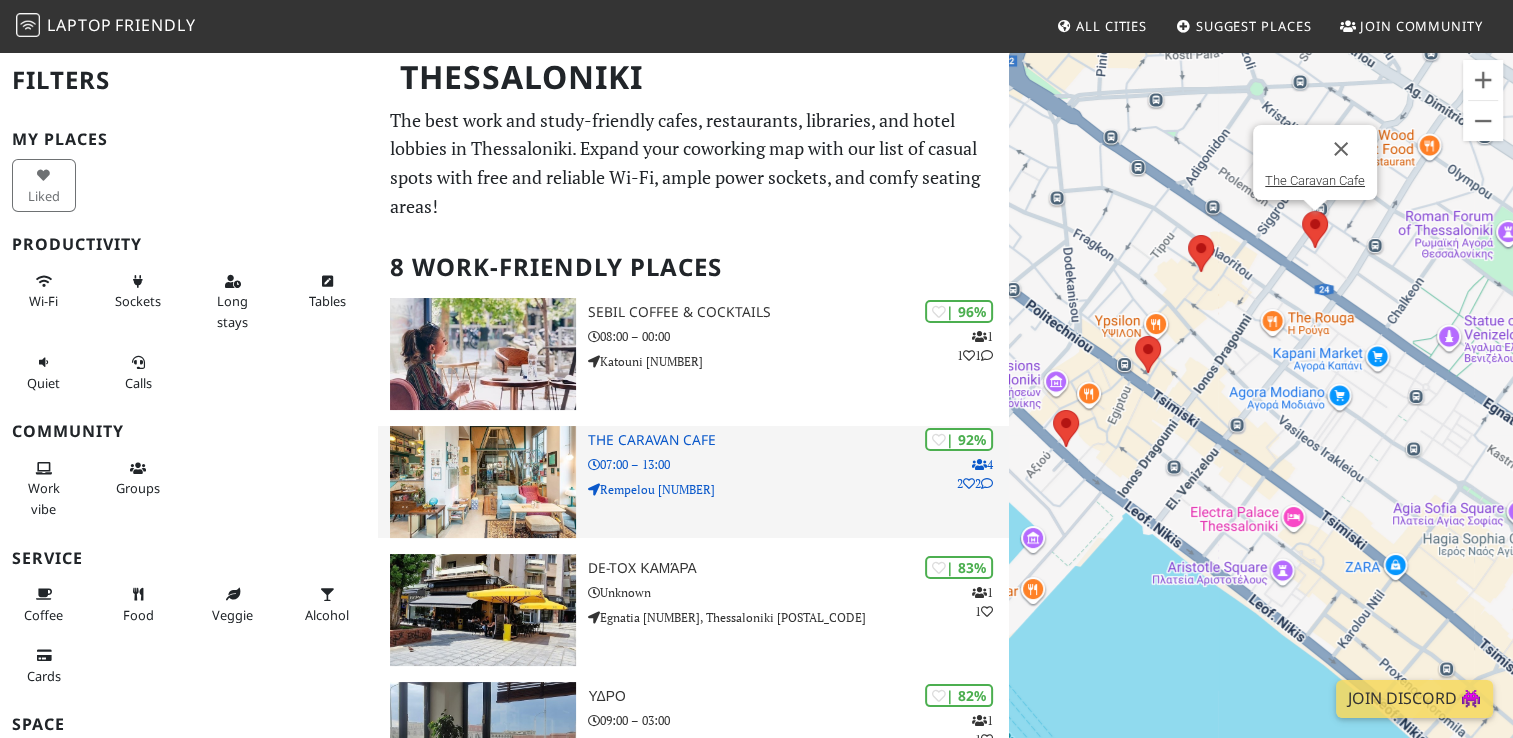 click at bounding box center [483, 482] 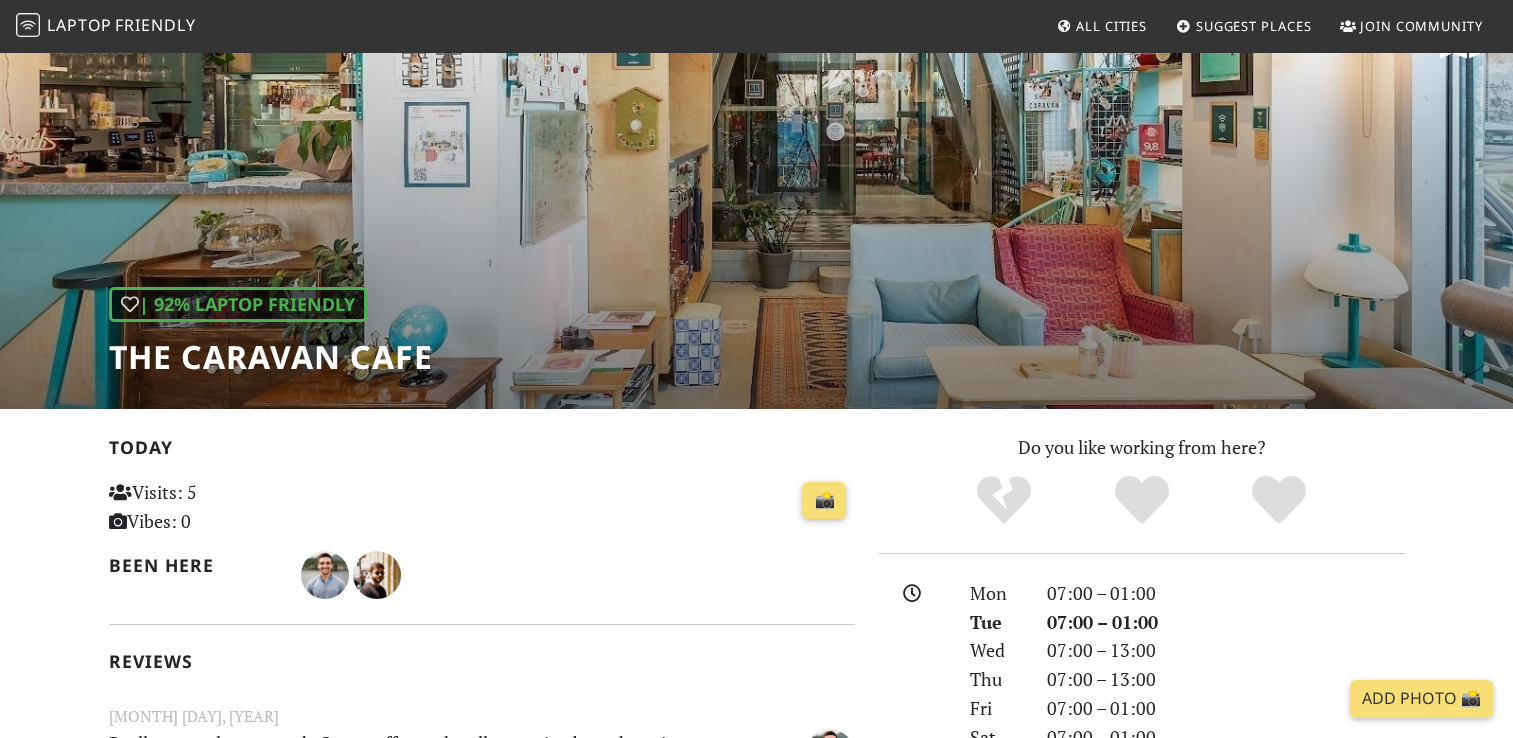 scroll, scrollTop: 0, scrollLeft: 0, axis: both 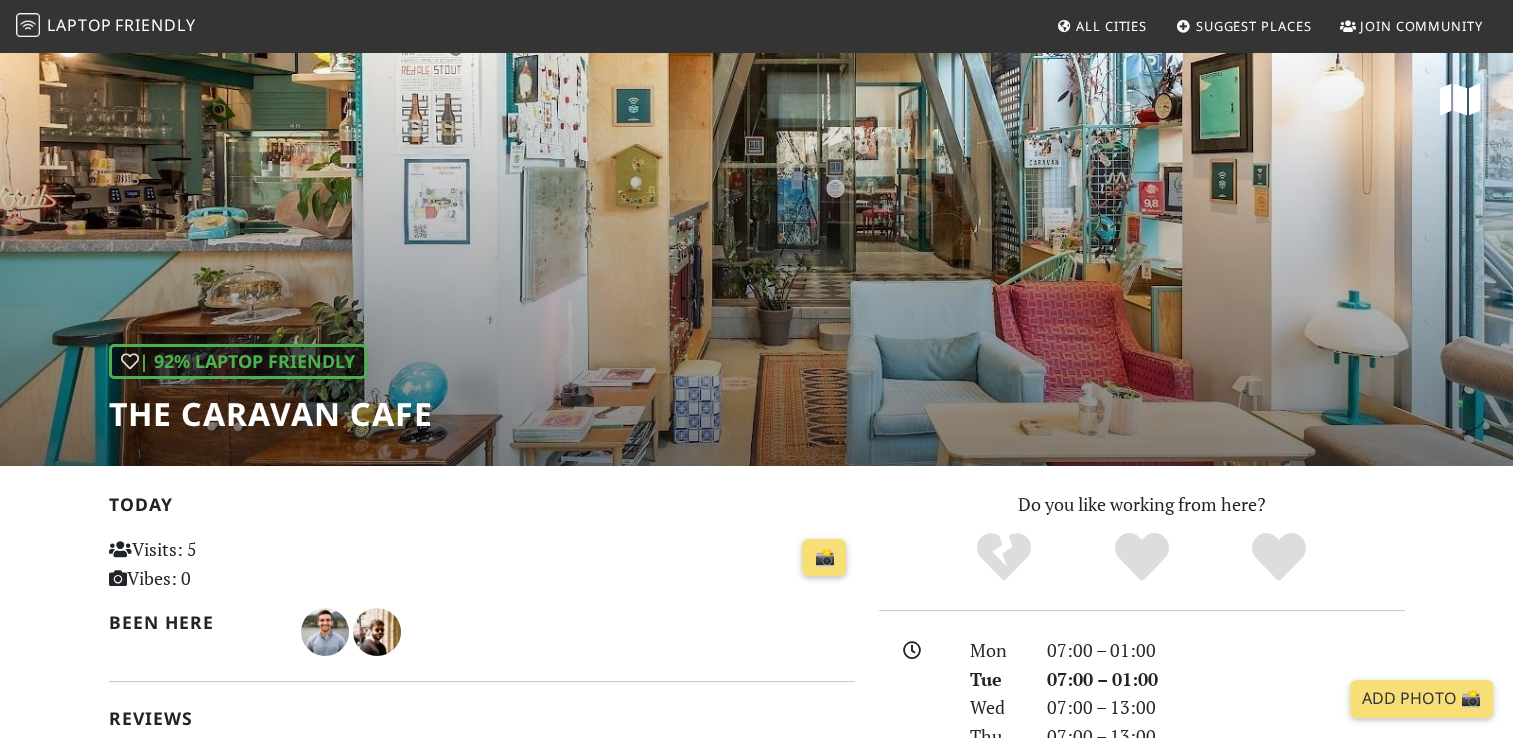 click on "| 92% Laptop Friendly
The Caravan Cafe" at bounding box center [756, 258] 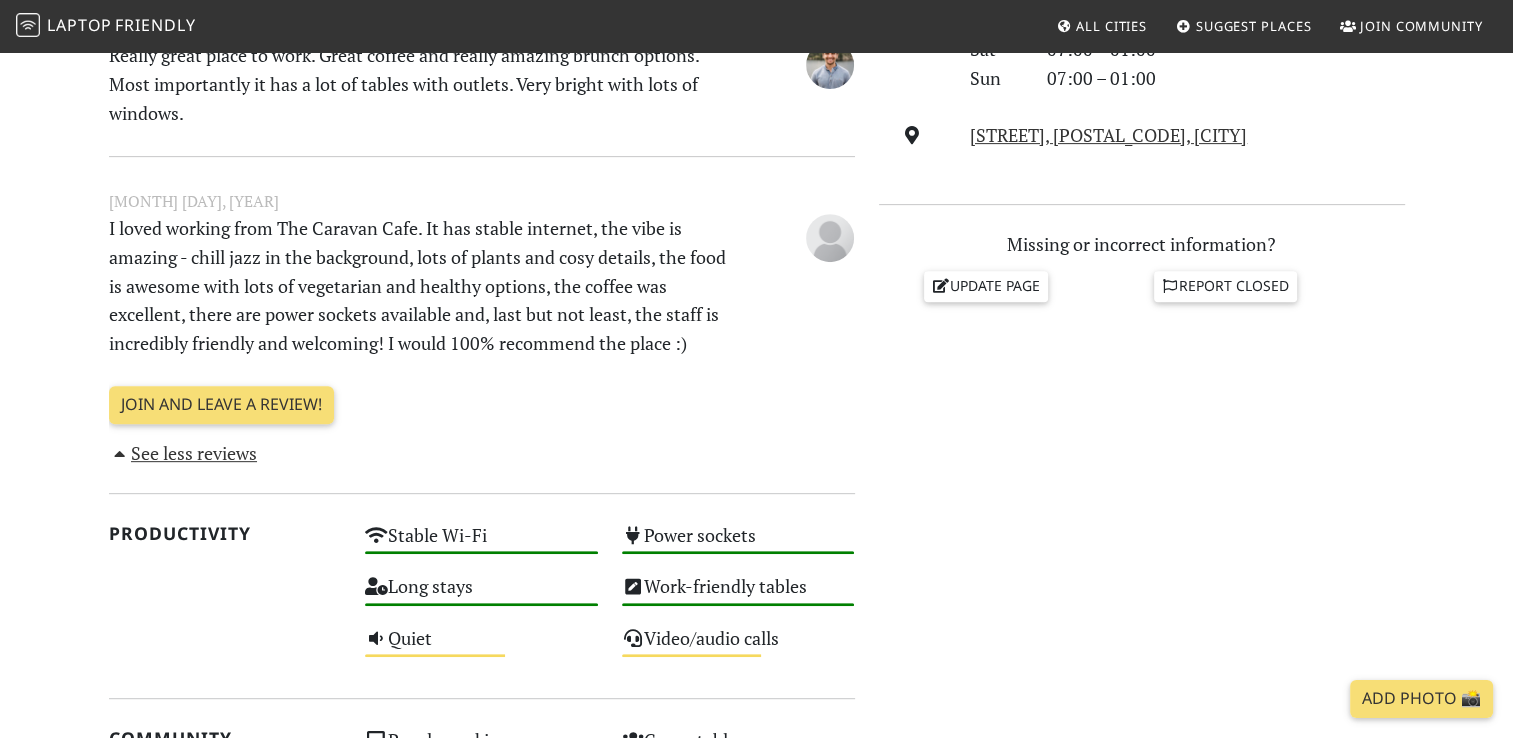 scroll, scrollTop: 1000, scrollLeft: 0, axis: vertical 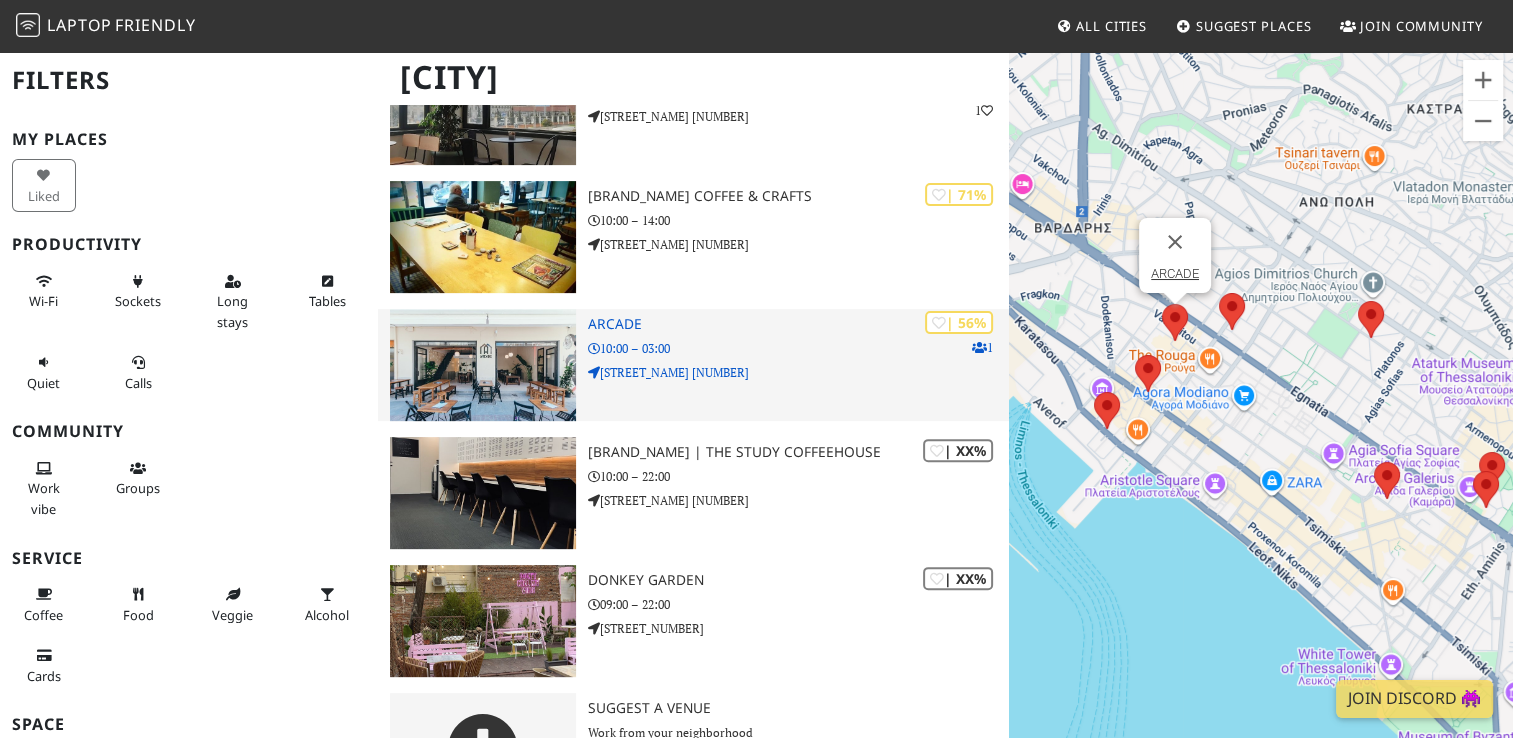 click at bounding box center [483, 365] 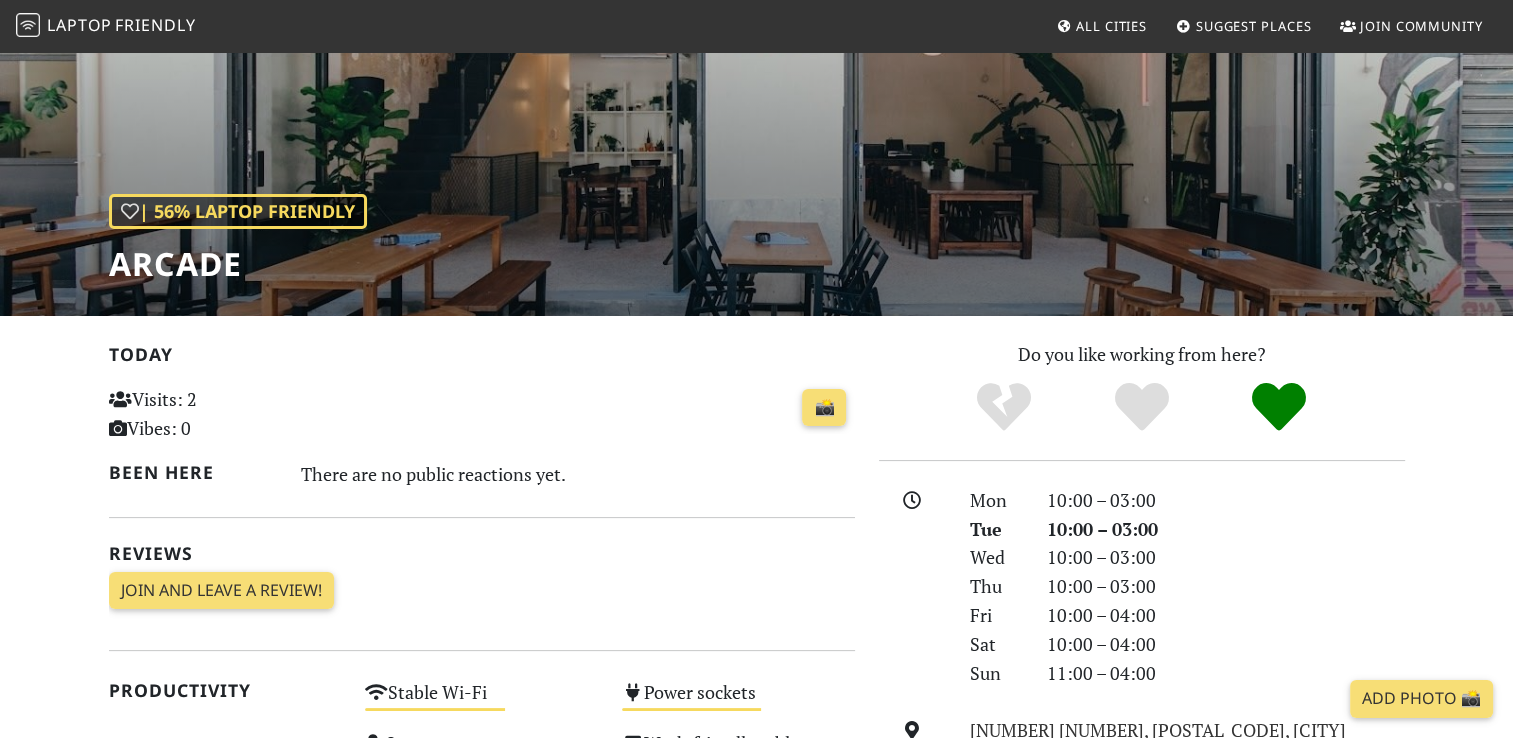 scroll, scrollTop: 0, scrollLeft: 0, axis: both 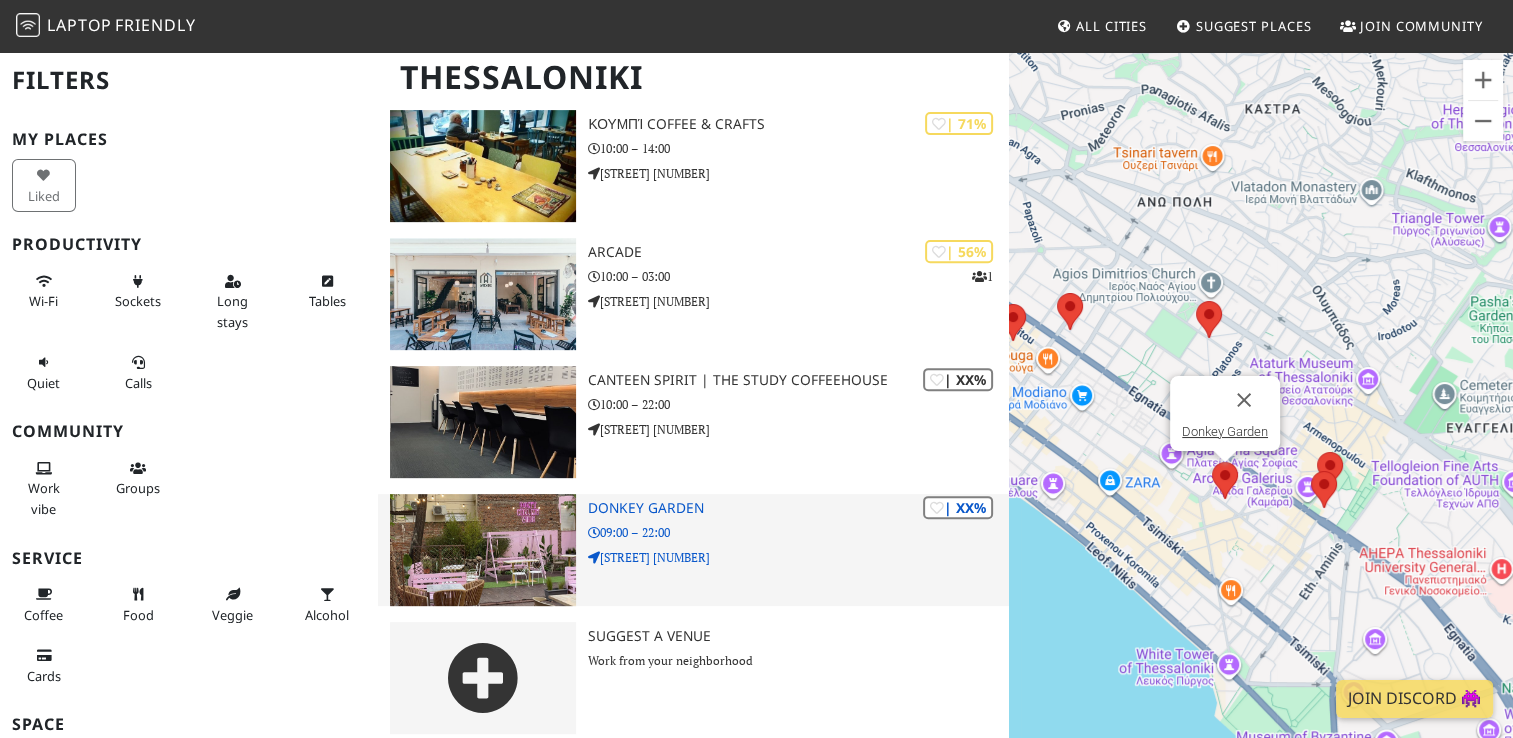 click at bounding box center [483, 550] 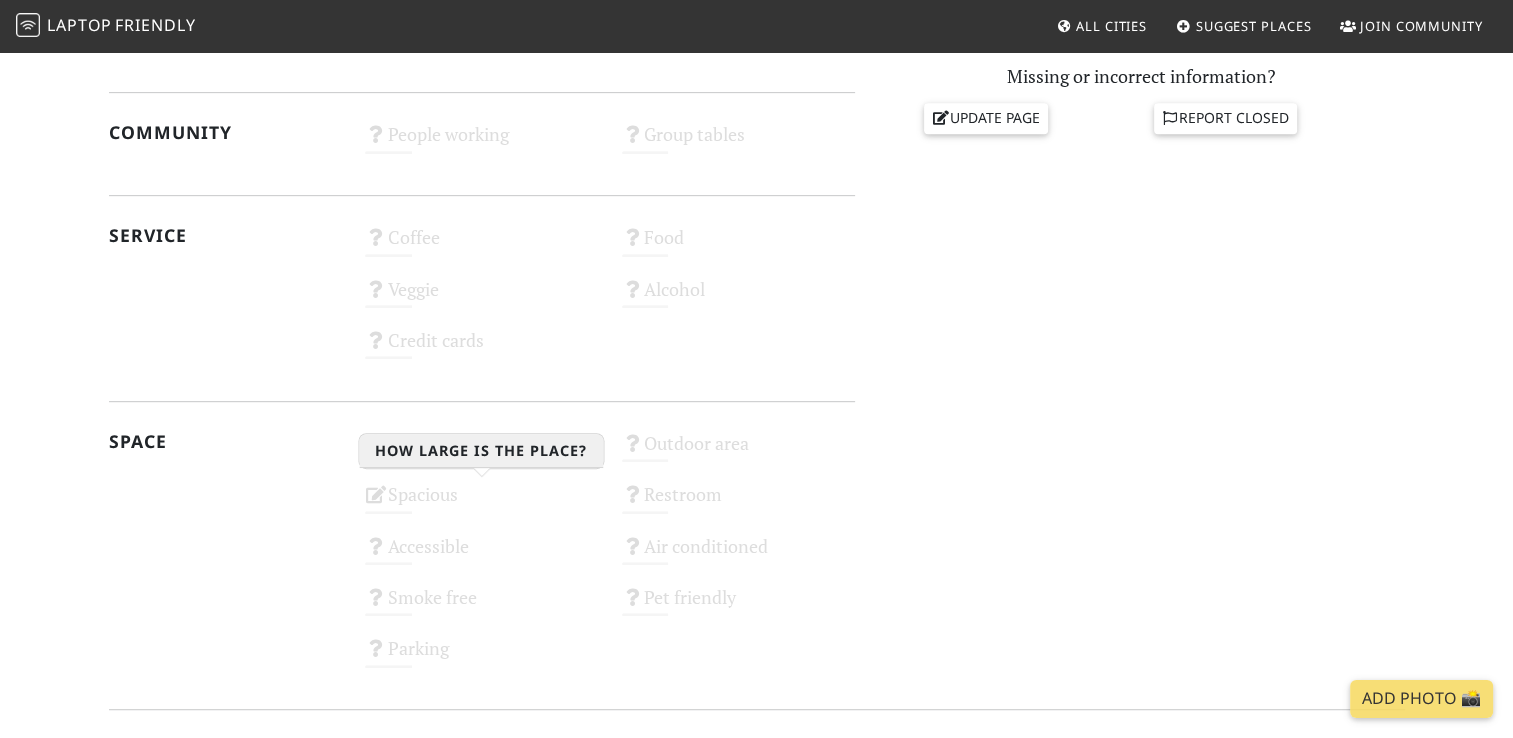 scroll, scrollTop: 1000, scrollLeft: 0, axis: vertical 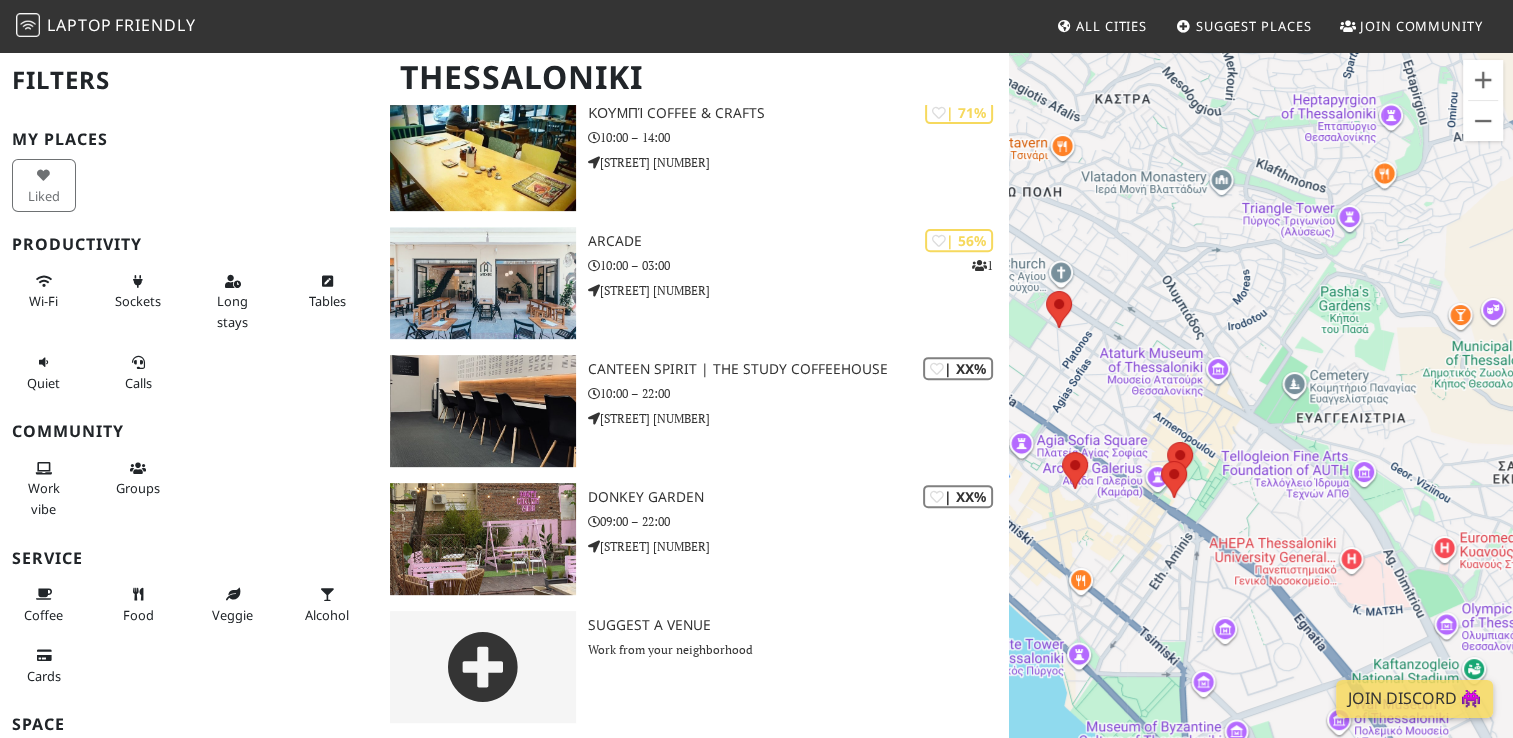 drag, startPoint x: 959, startPoint y: 524, endPoint x: 1404, endPoint y: 282, distance: 506.54614 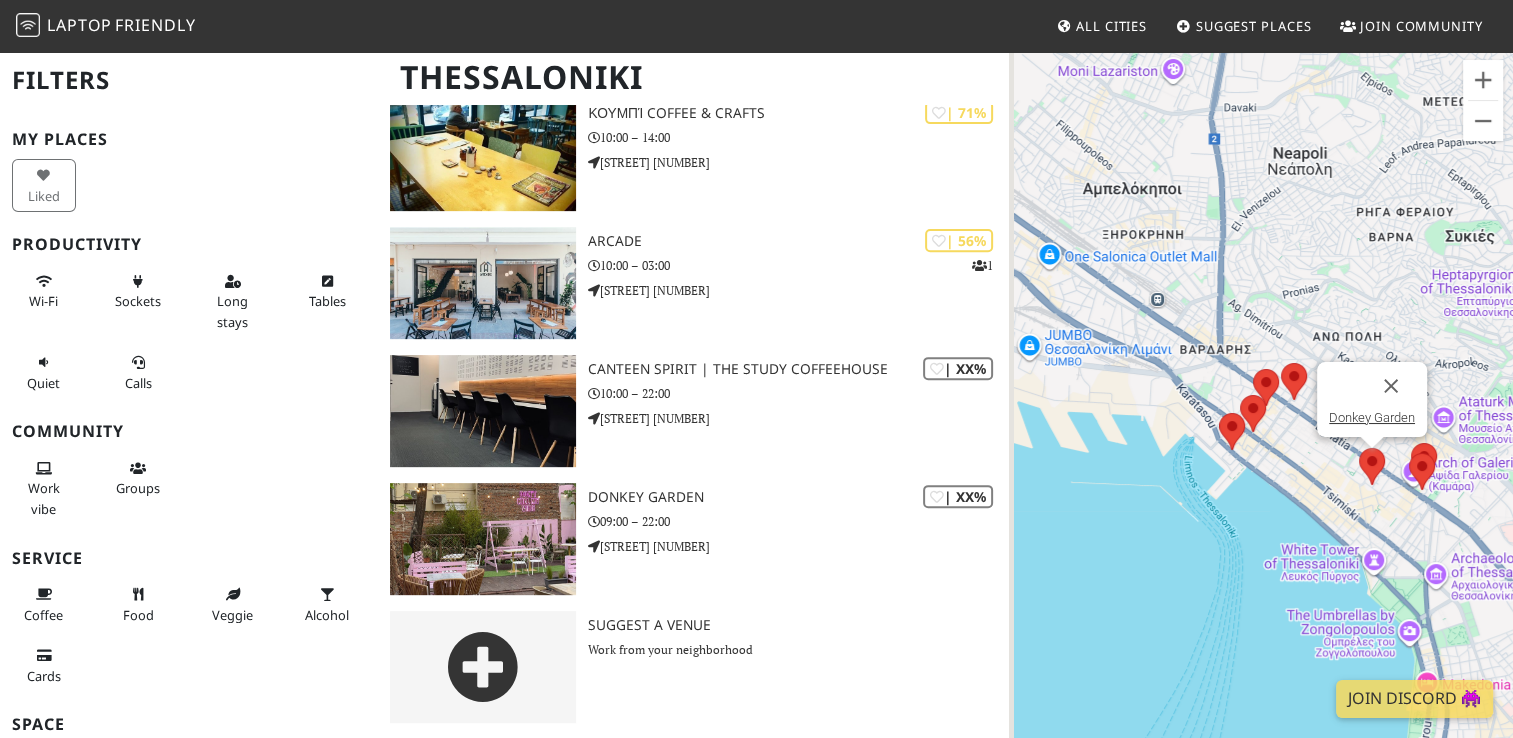 drag, startPoint x: 1187, startPoint y: 365, endPoint x: 1383, endPoint y: 477, distance: 225.74321 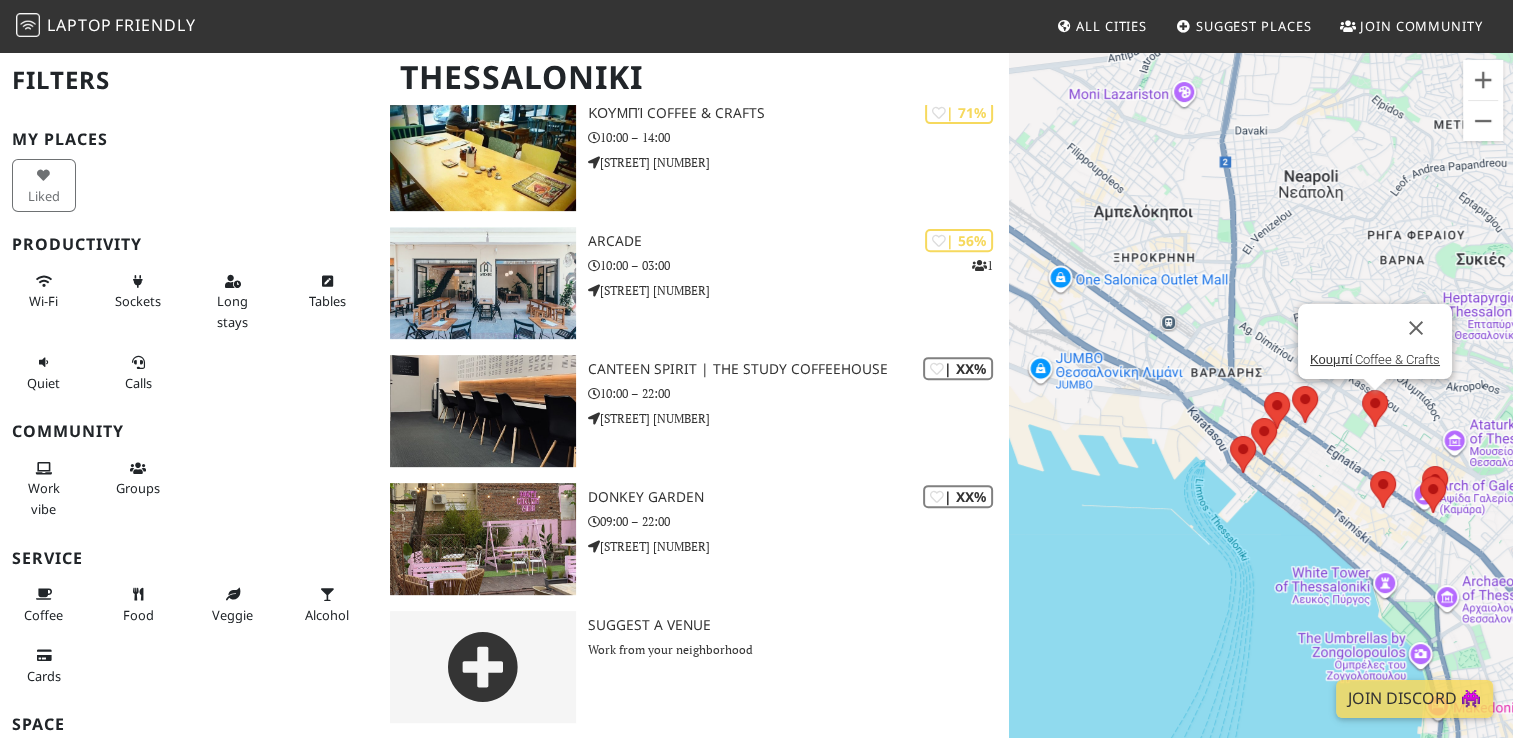 click at bounding box center (1375, 408) 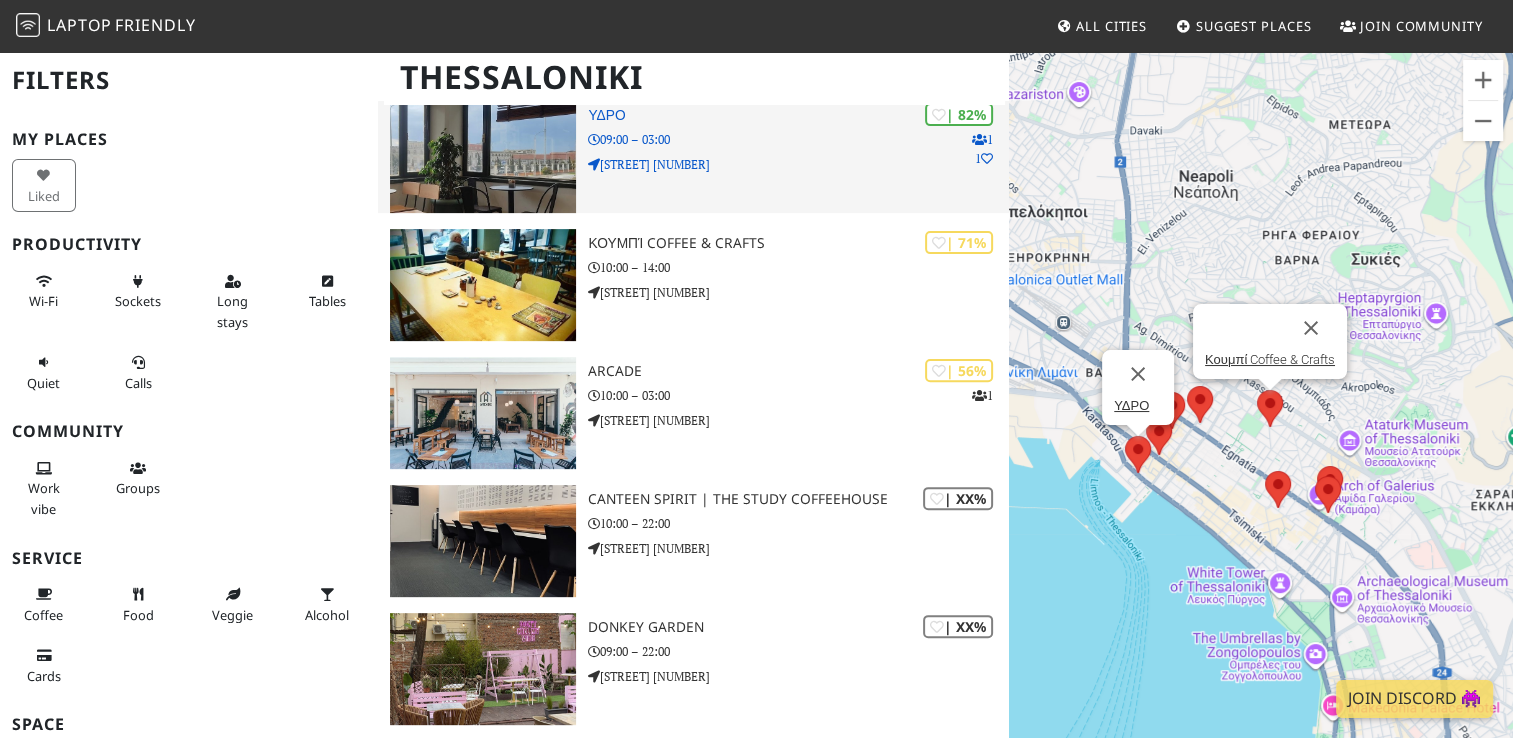 scroll, scrollTop: 411, scrollLeft: 0, axis: vertical 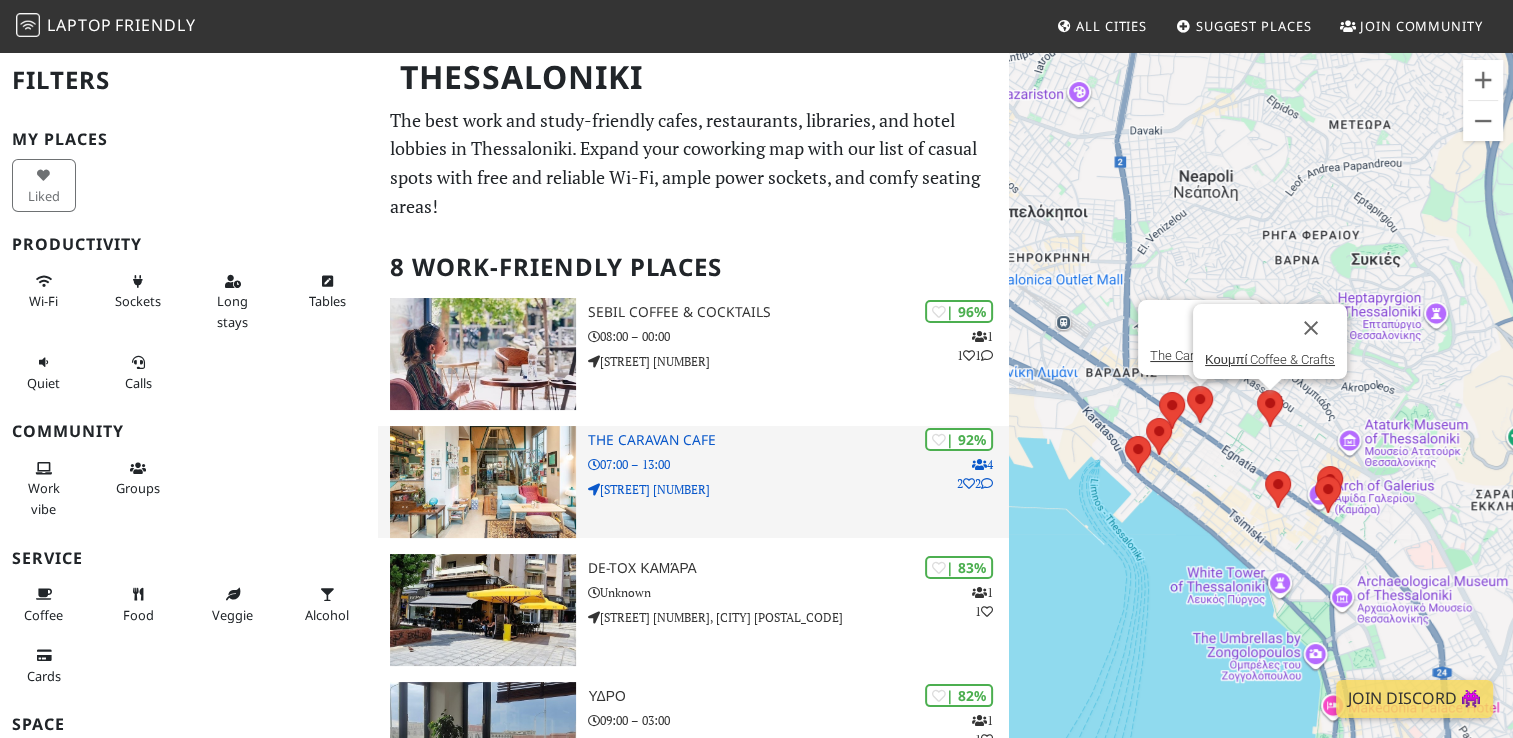 drag, startPoint x: 461, startPoint y: 458, endPoint x: 458, endPoint y: 448, distance: 10.440307 